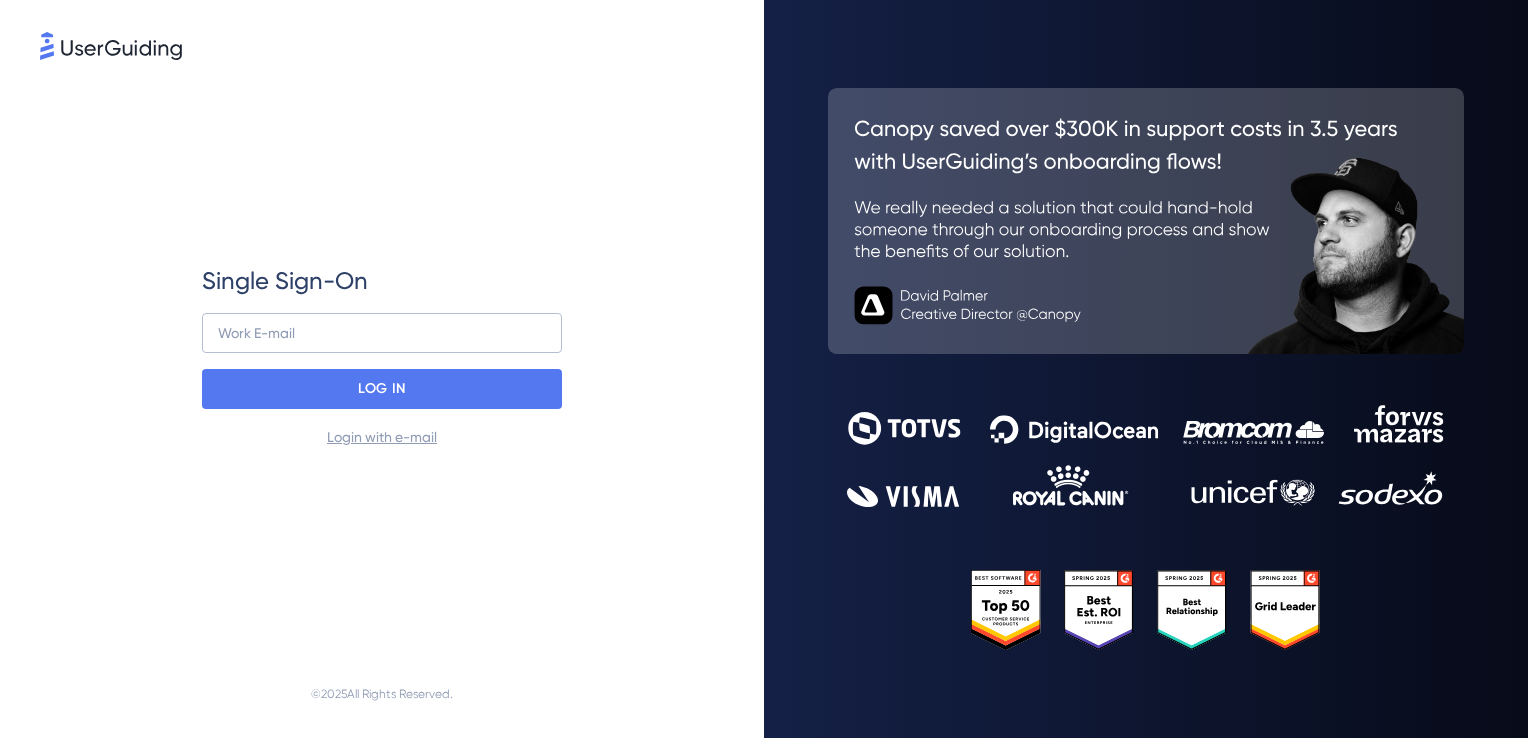 scroll, scrollTop: 0, scrollLeft: 0, axis: both 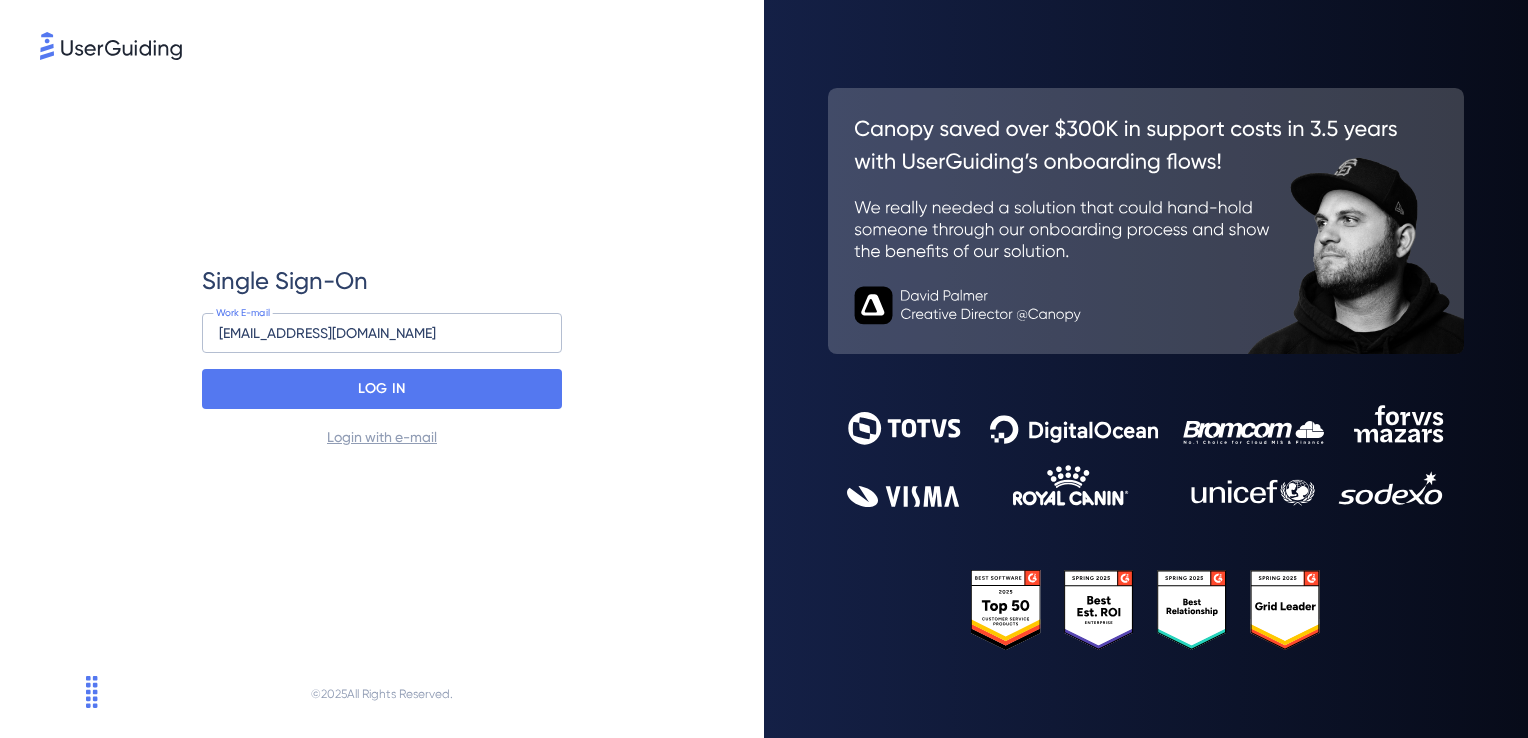 drag, startPoint x: 400, startPoint y: 341, endPoint x: 0, endPoint y: 314, distance: 400.91022 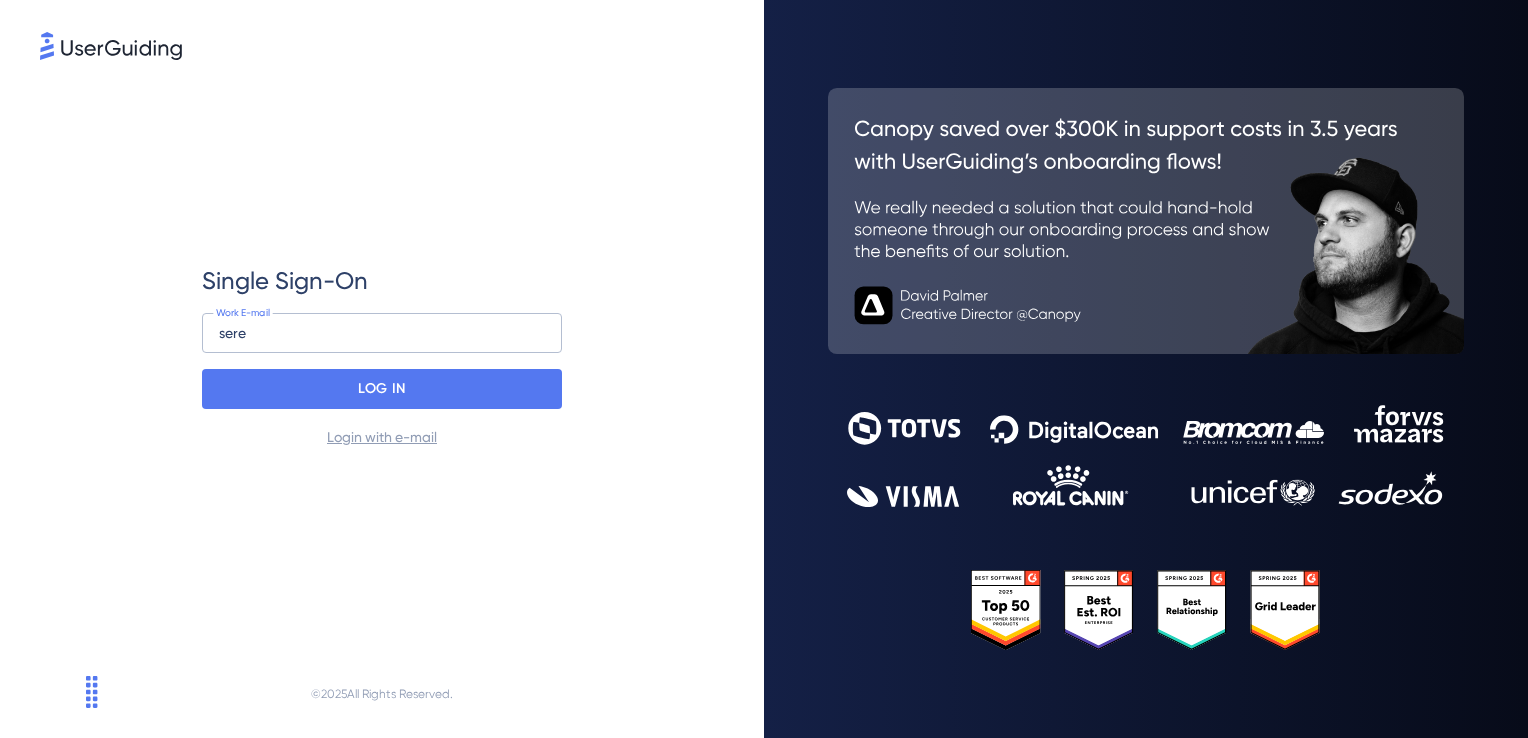 type on "[EMAIL_ADDRESS][PERSON_NAME][DOMAIN_NAME]" 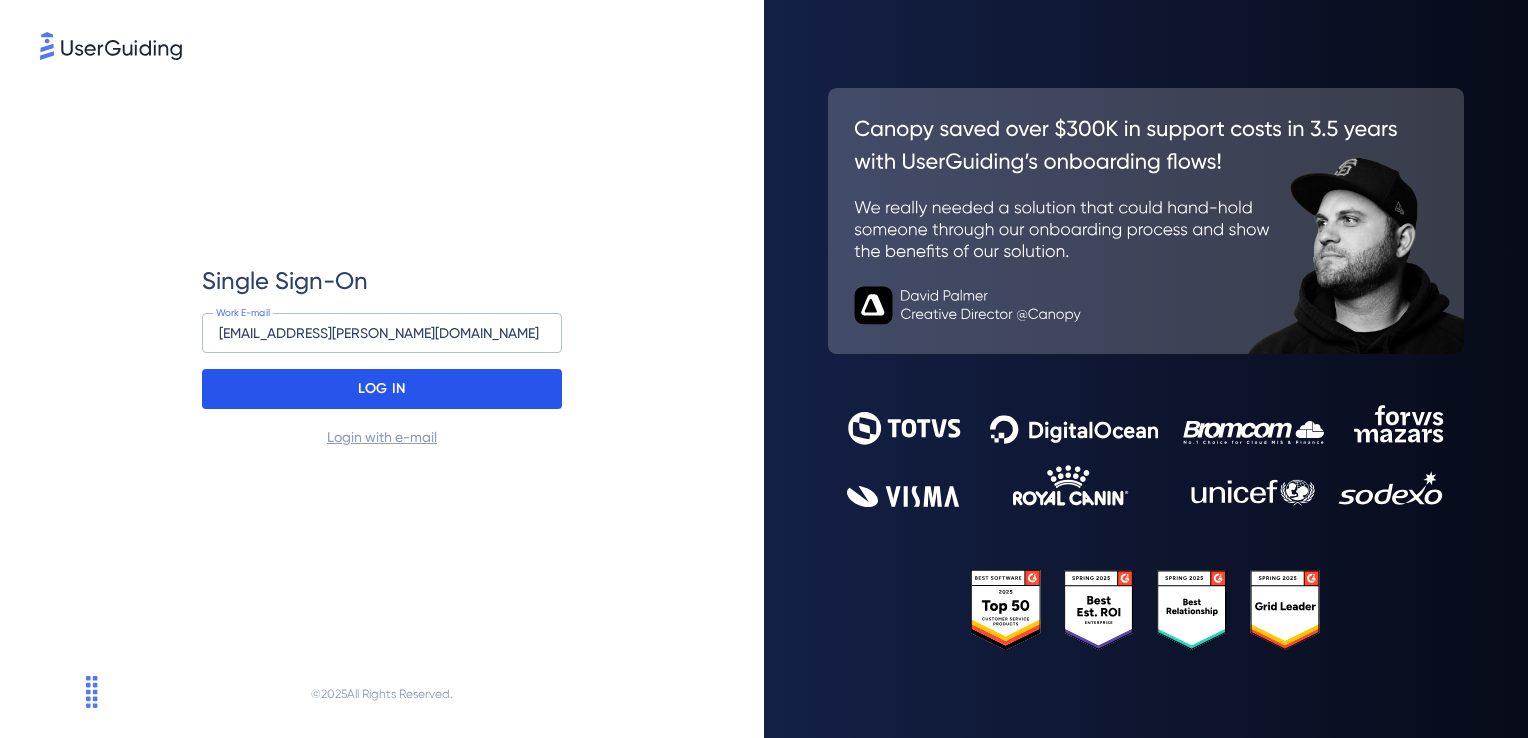 click on "LOG IN" at bounding box center (381, 389) 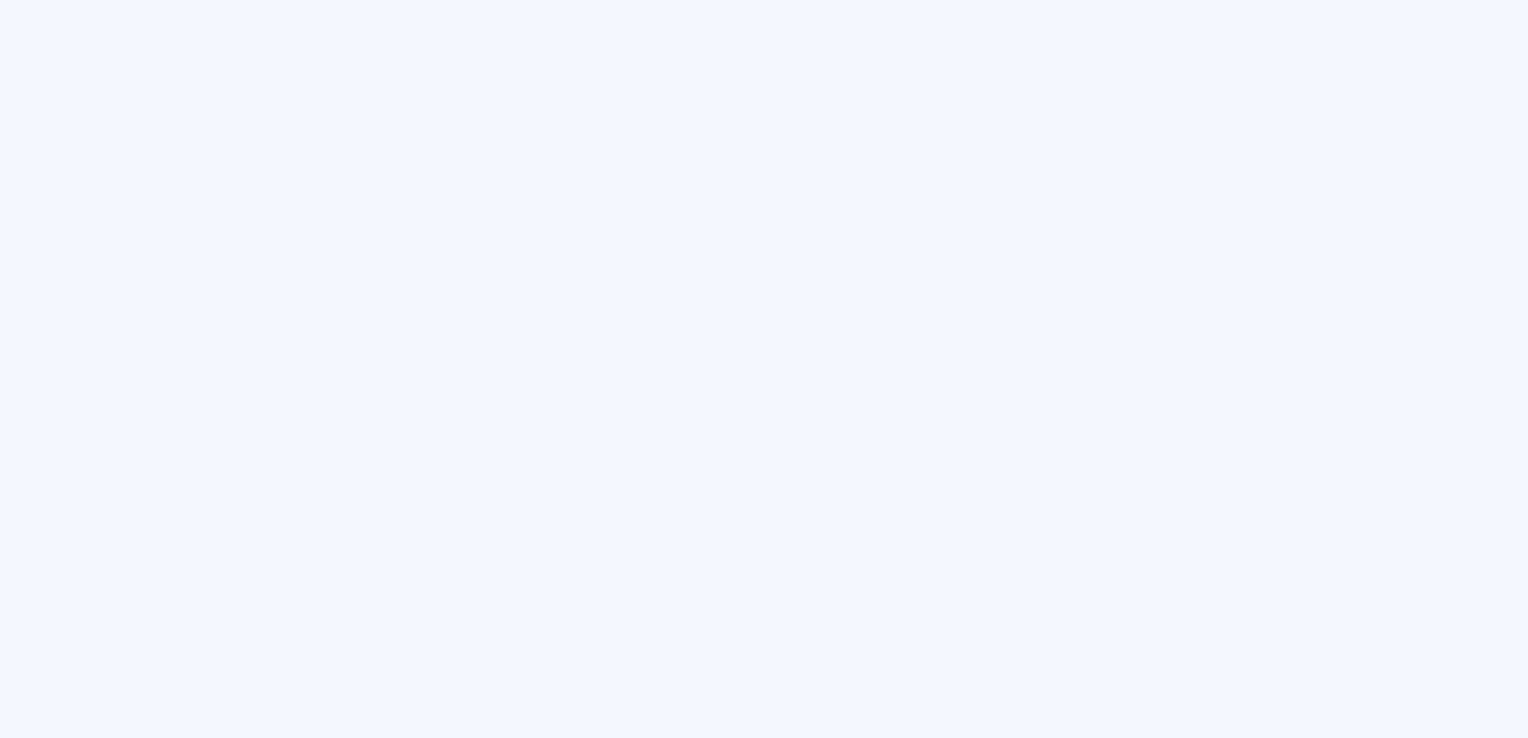 scroll, scrollTop: 0, scrollLeft: 0, axis: both 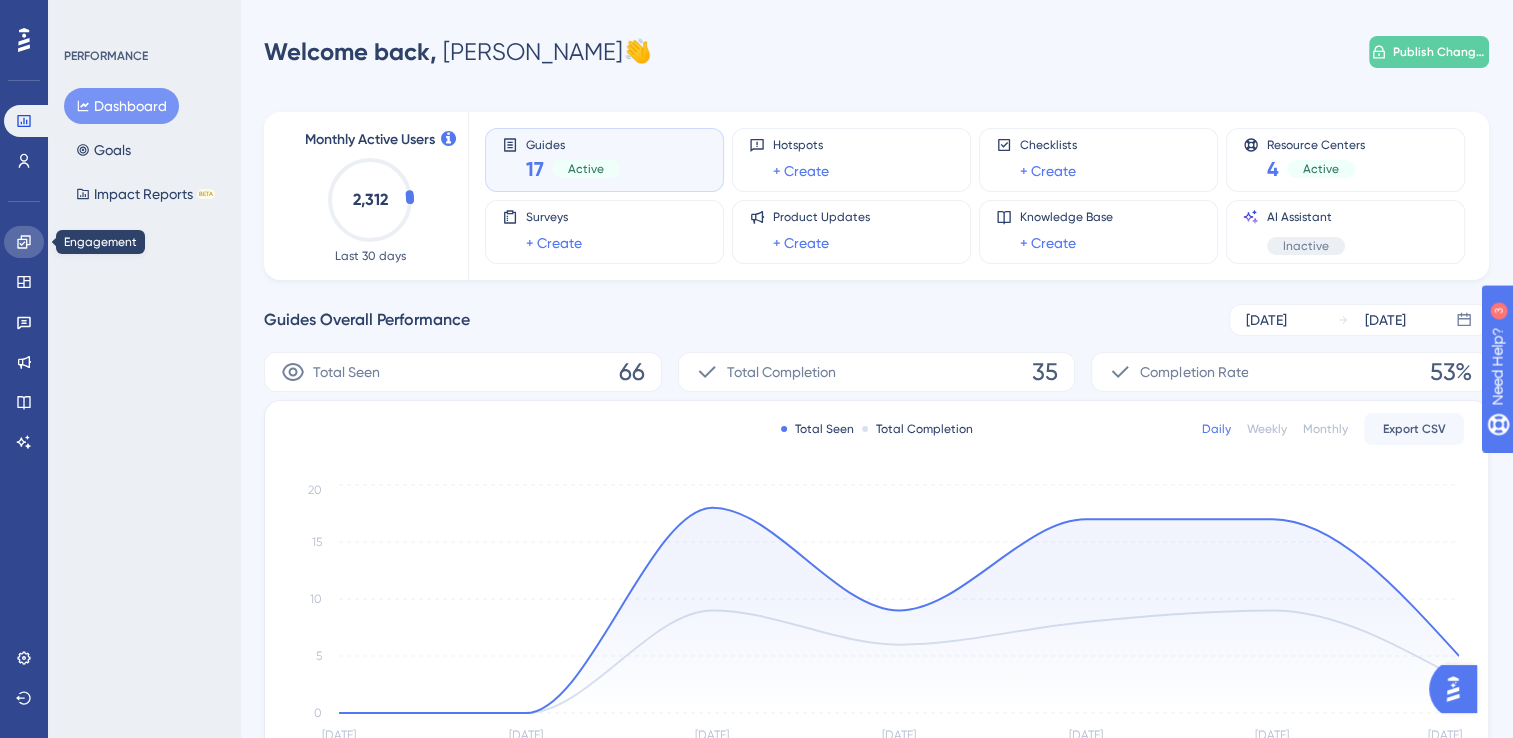click at bounding box center [24, 242] 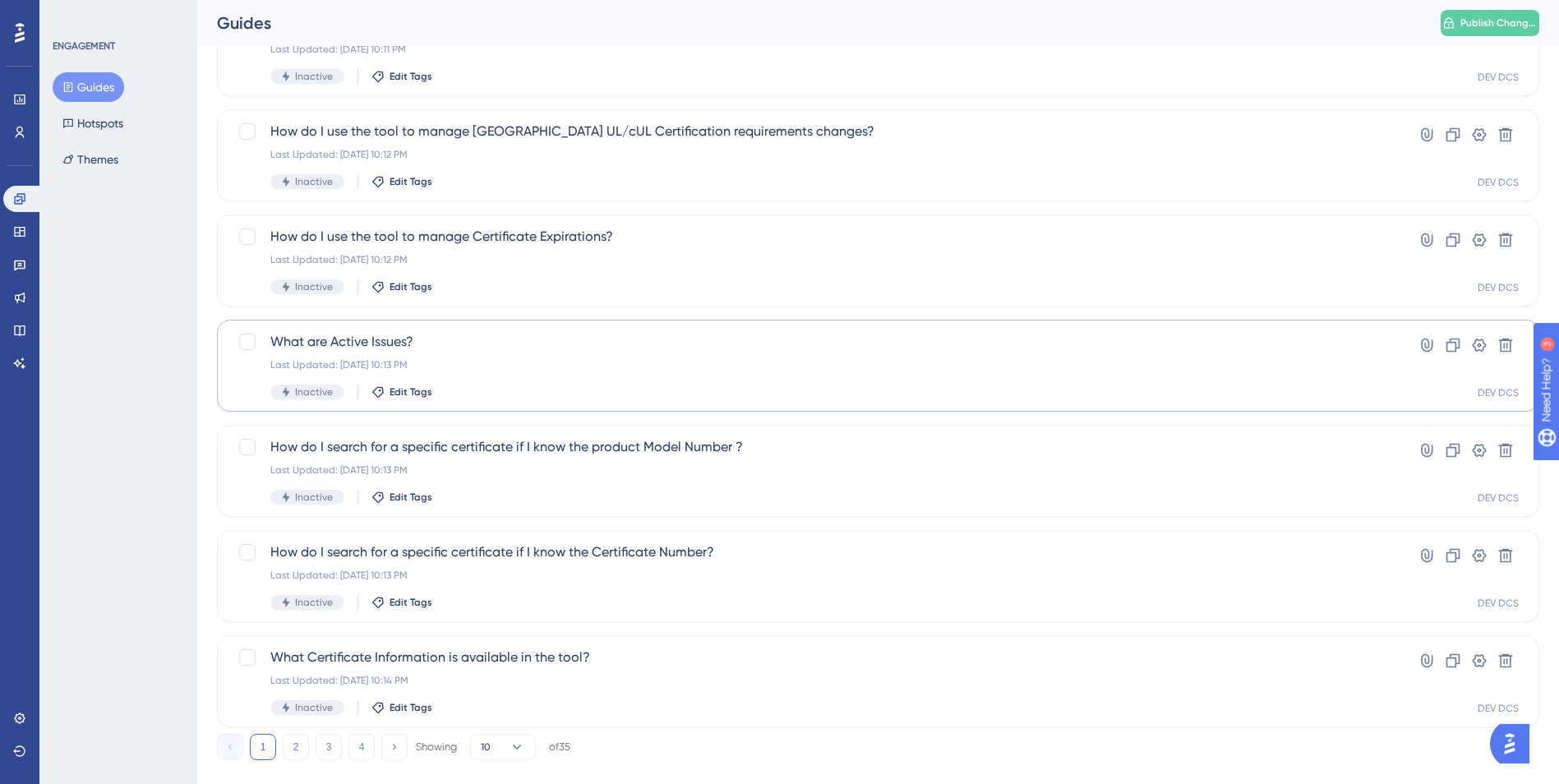 scroll, scrollTop: 491, scrollLeft: 0, axis: vertical 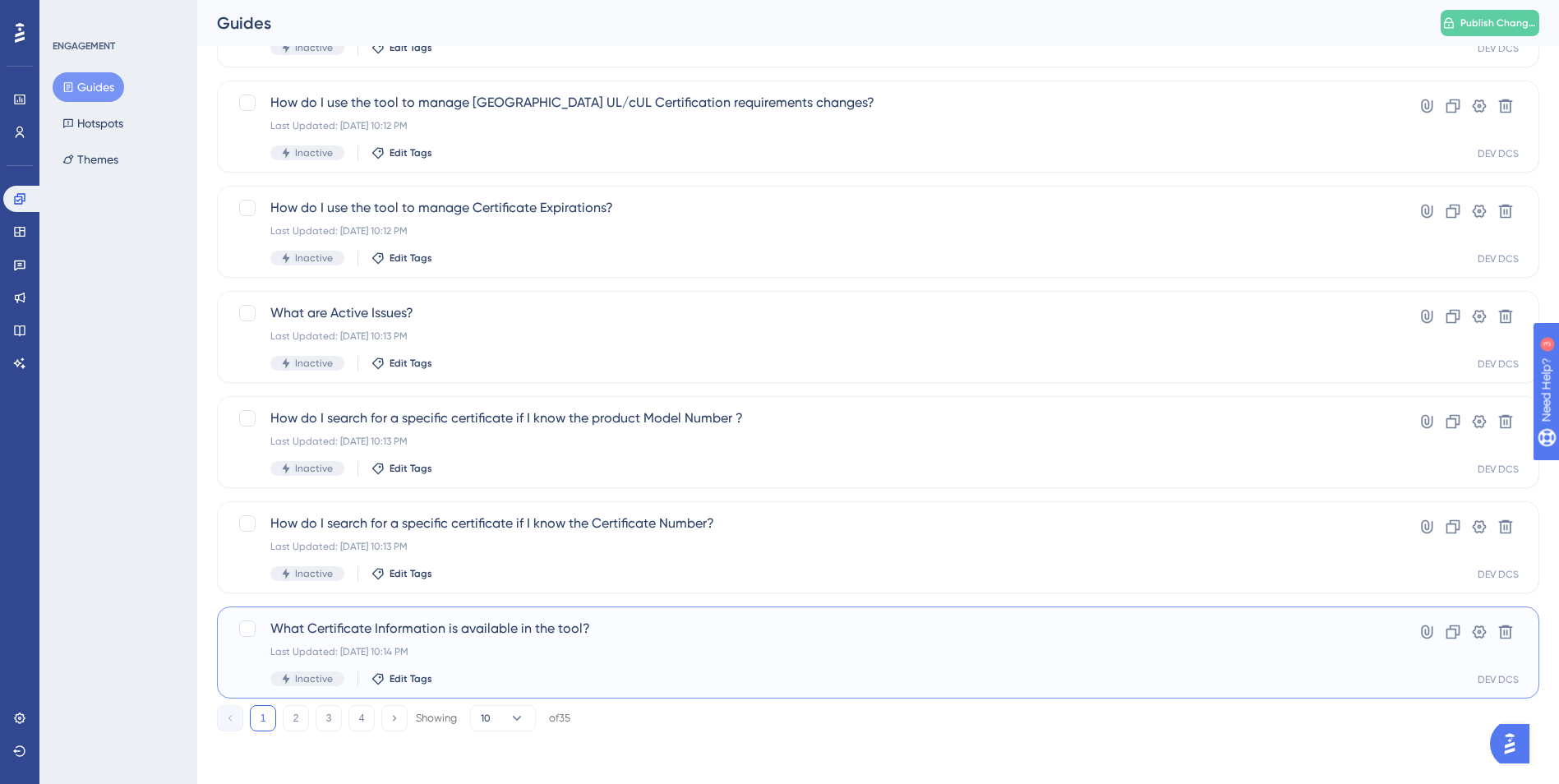 click on "What Certificate Information is available in the tool? Last Updated: Jul 17 2025, 10:14 PM Inactive Edit Tags" at bounding box center (812, 653) 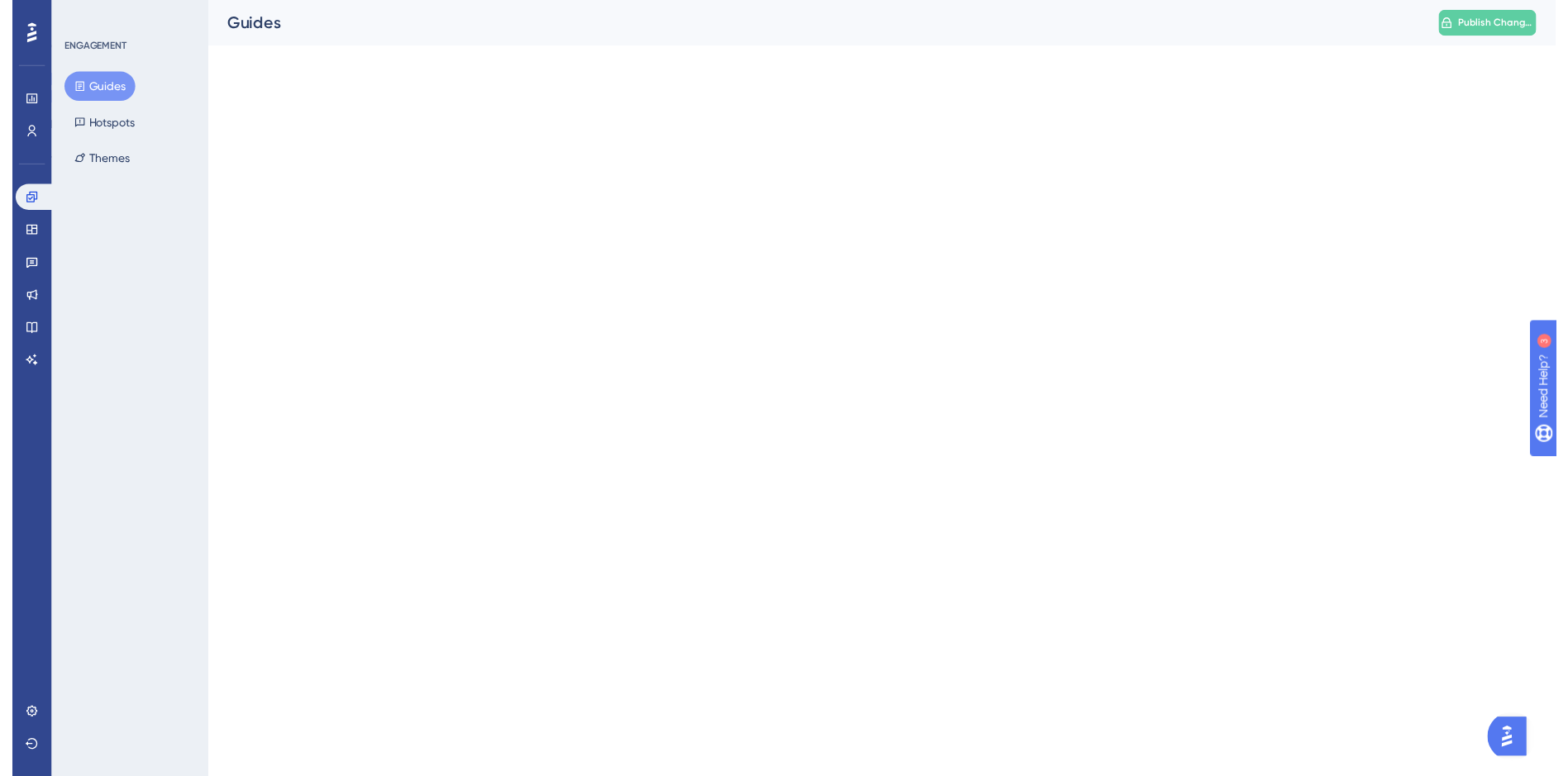scroll, scrollTop: 0, scrollLeft: 0, axis: both 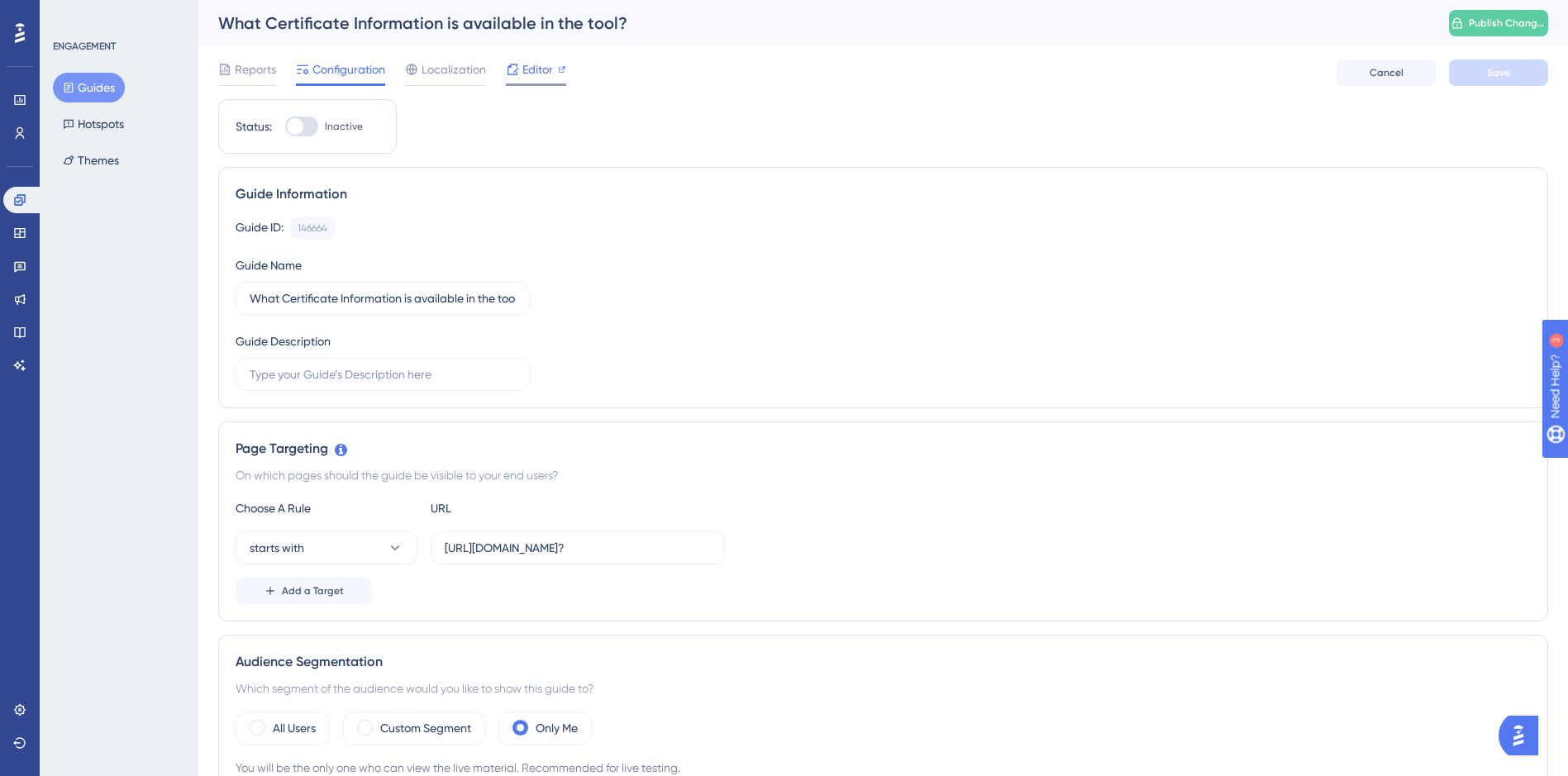 click on "Editor" at bounding box center (536, 69) 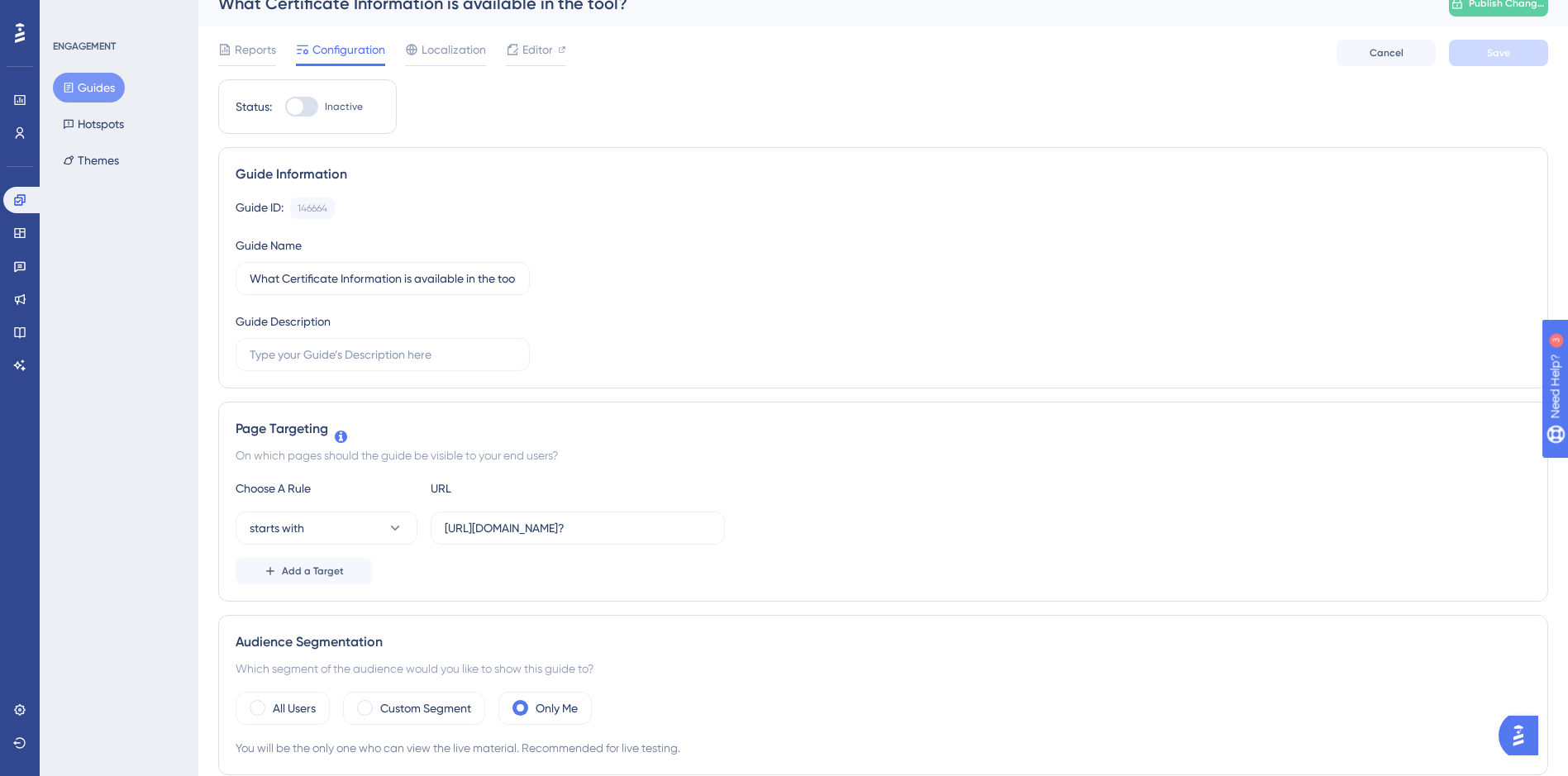 scroll, scrollTop: 0, scrollLeft: 0, axis: both 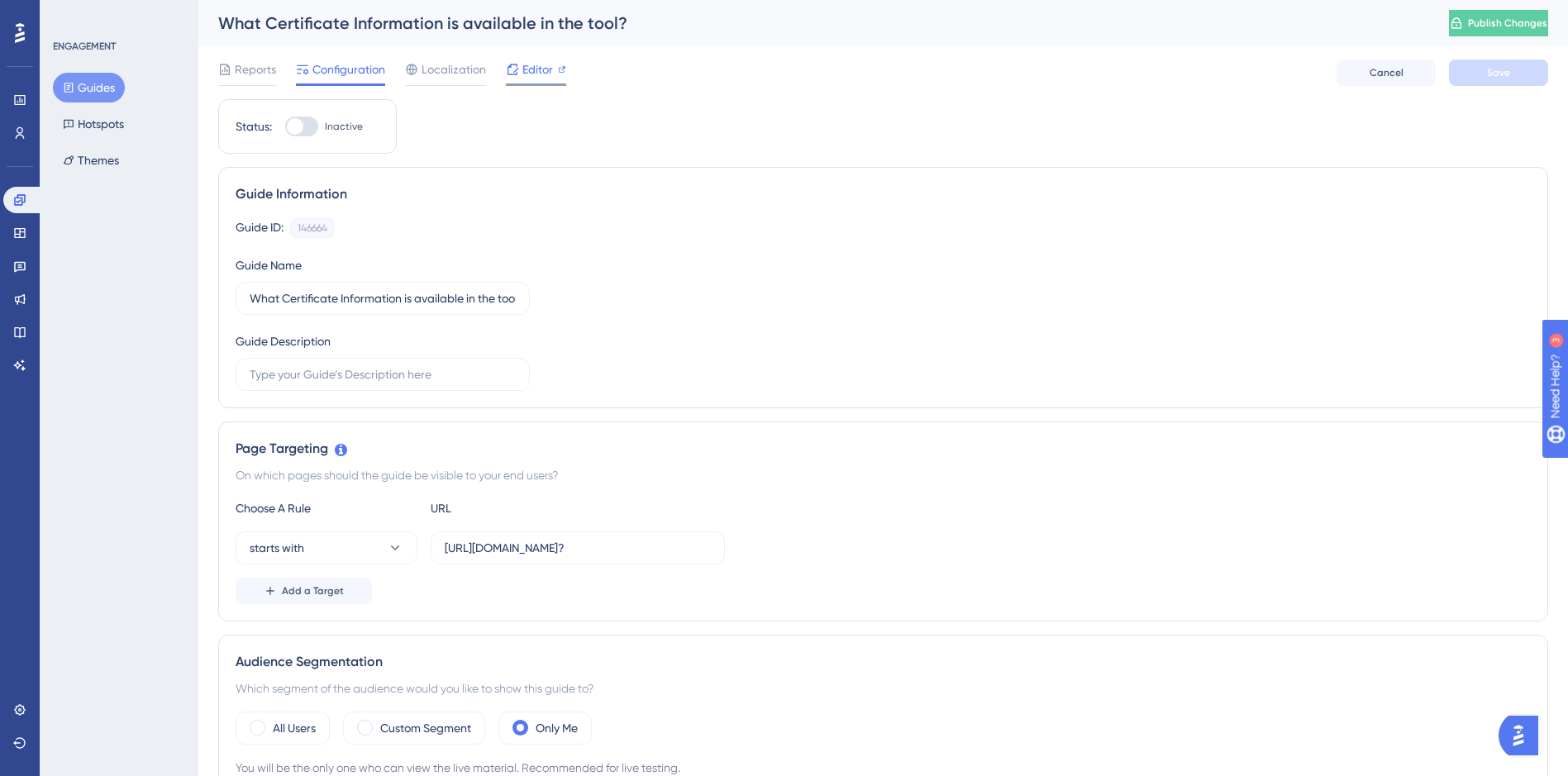 click on "Editor" at bounding box center (536, 73) 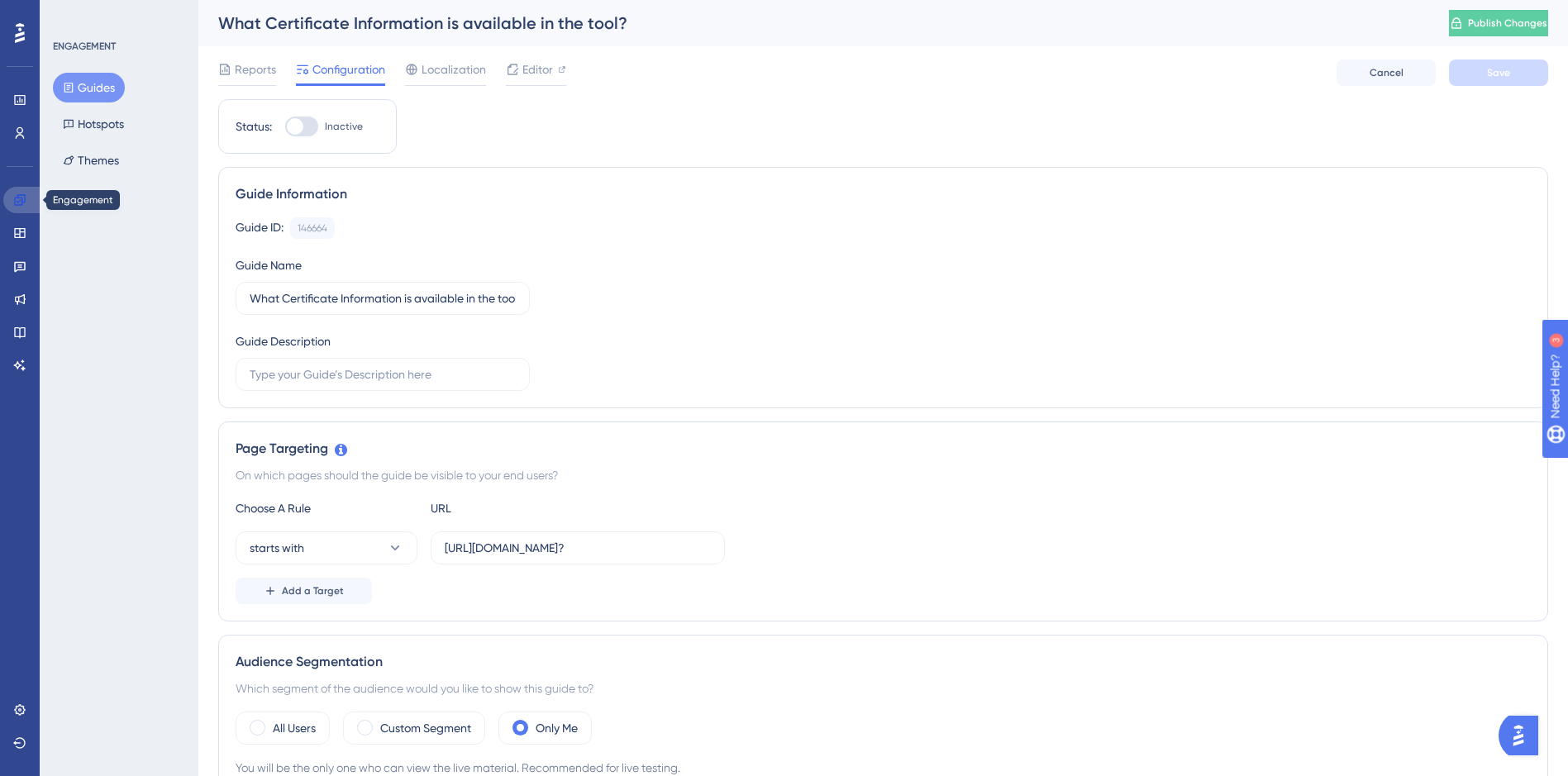 click at bounding box center [23, 200] 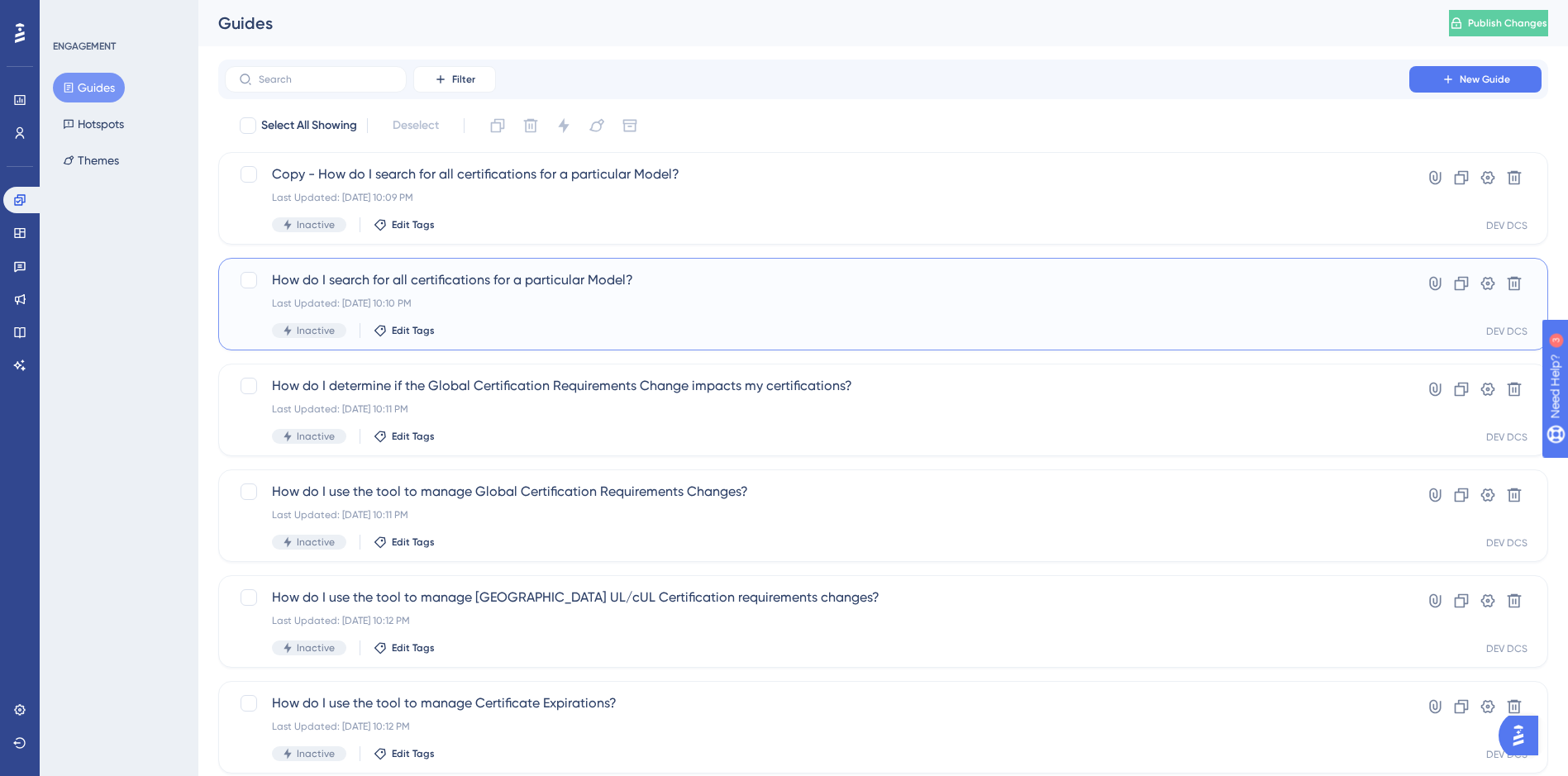 click on "How do I search for all certifications for a particular Model?" at bounding box center (817, 280) 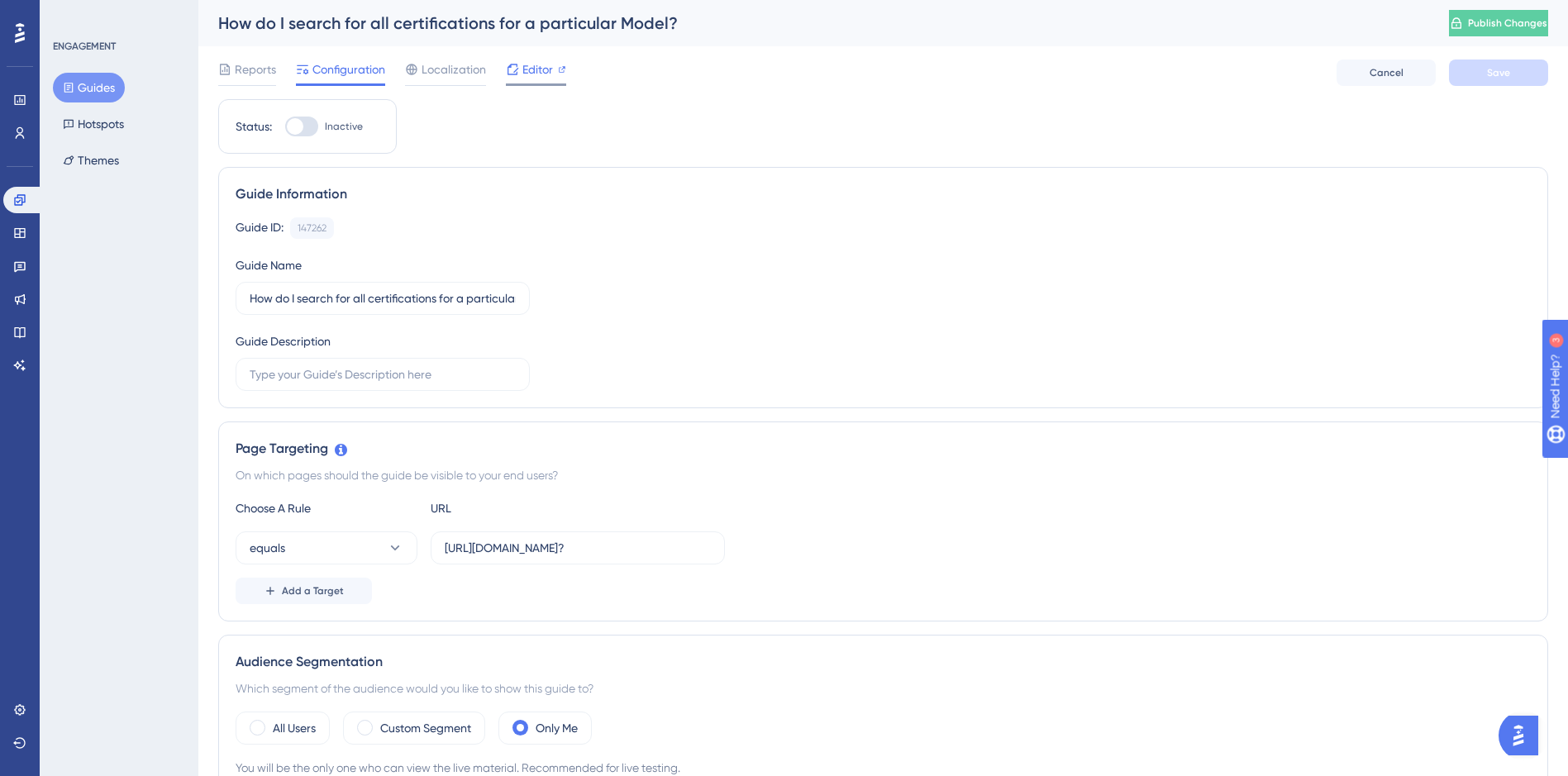 click on "Editor" at bounding box center (537, 69) 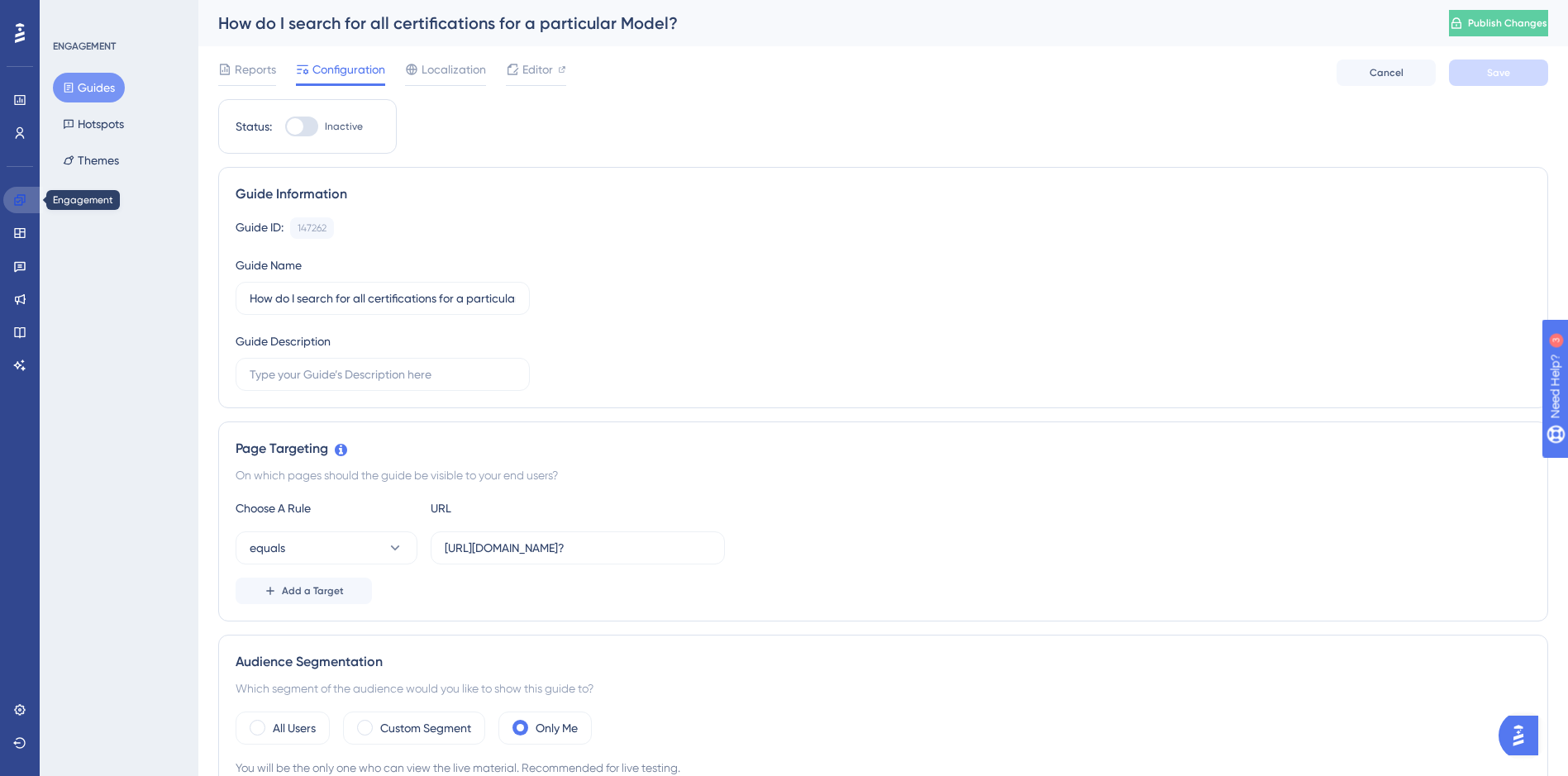 click 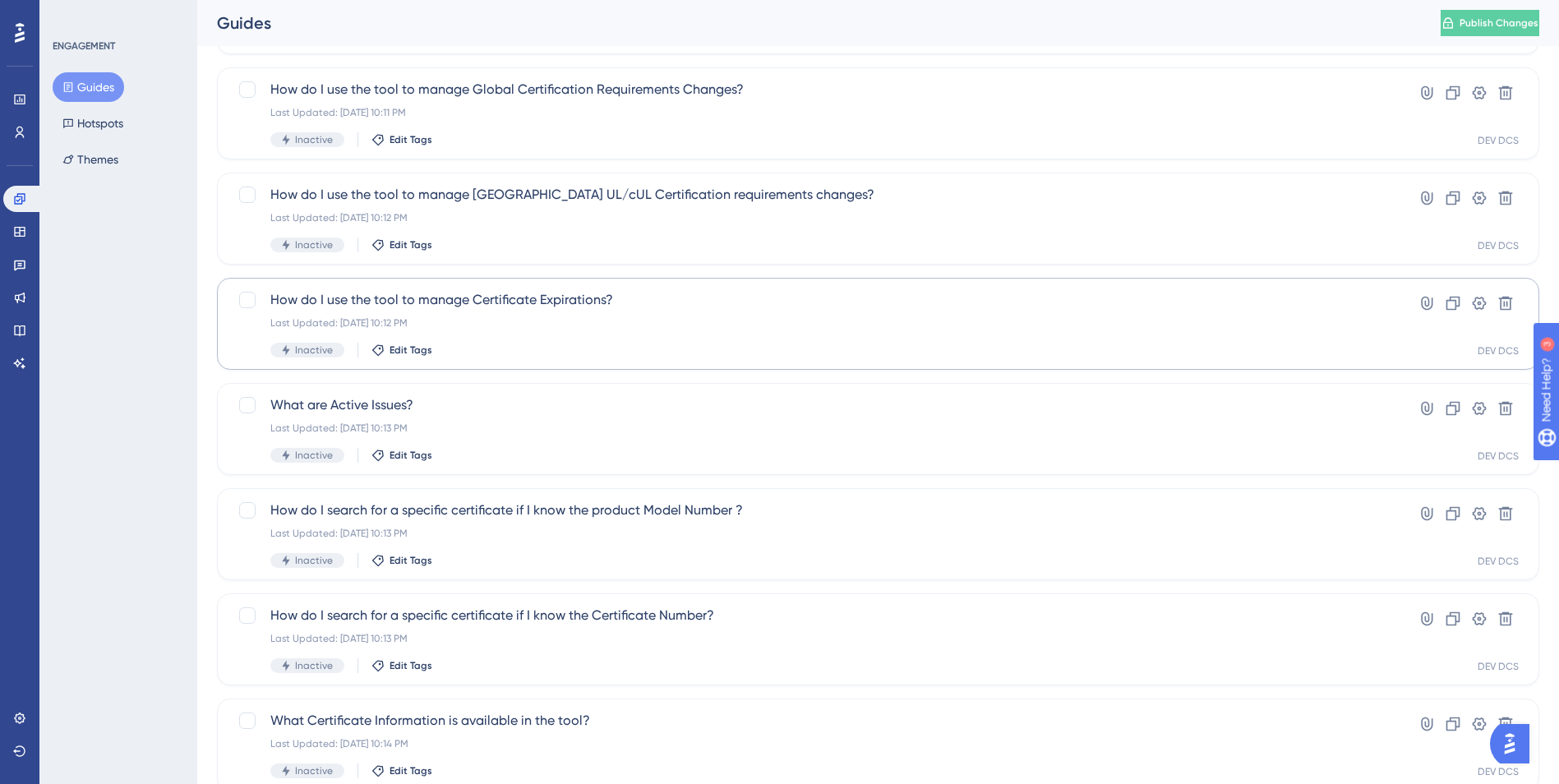 scroll, scrollTop: 411, scrollLeft: 0, axis: vertical 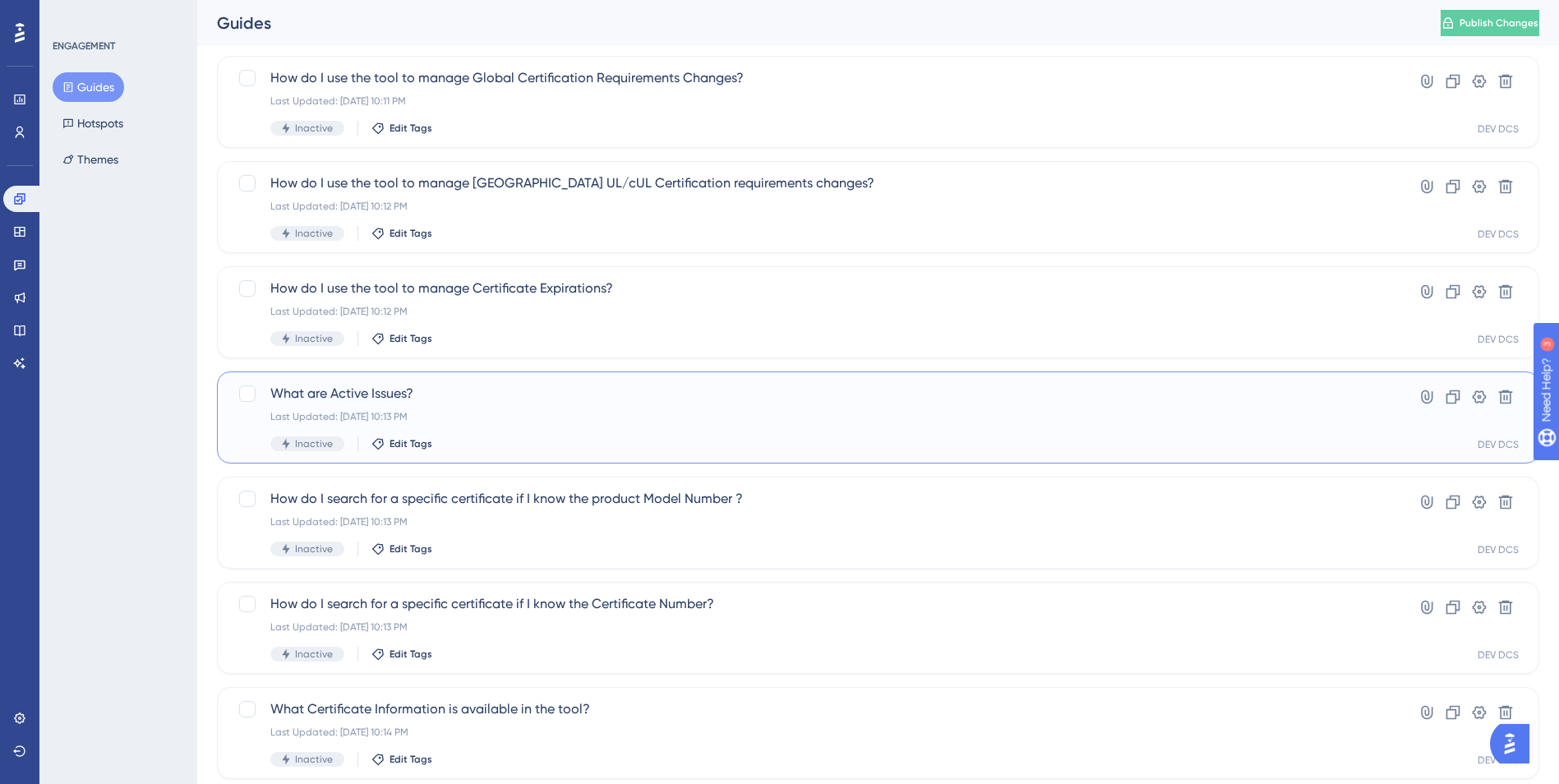 click on "What are Active Issues?" at bounding box center [812, 394] 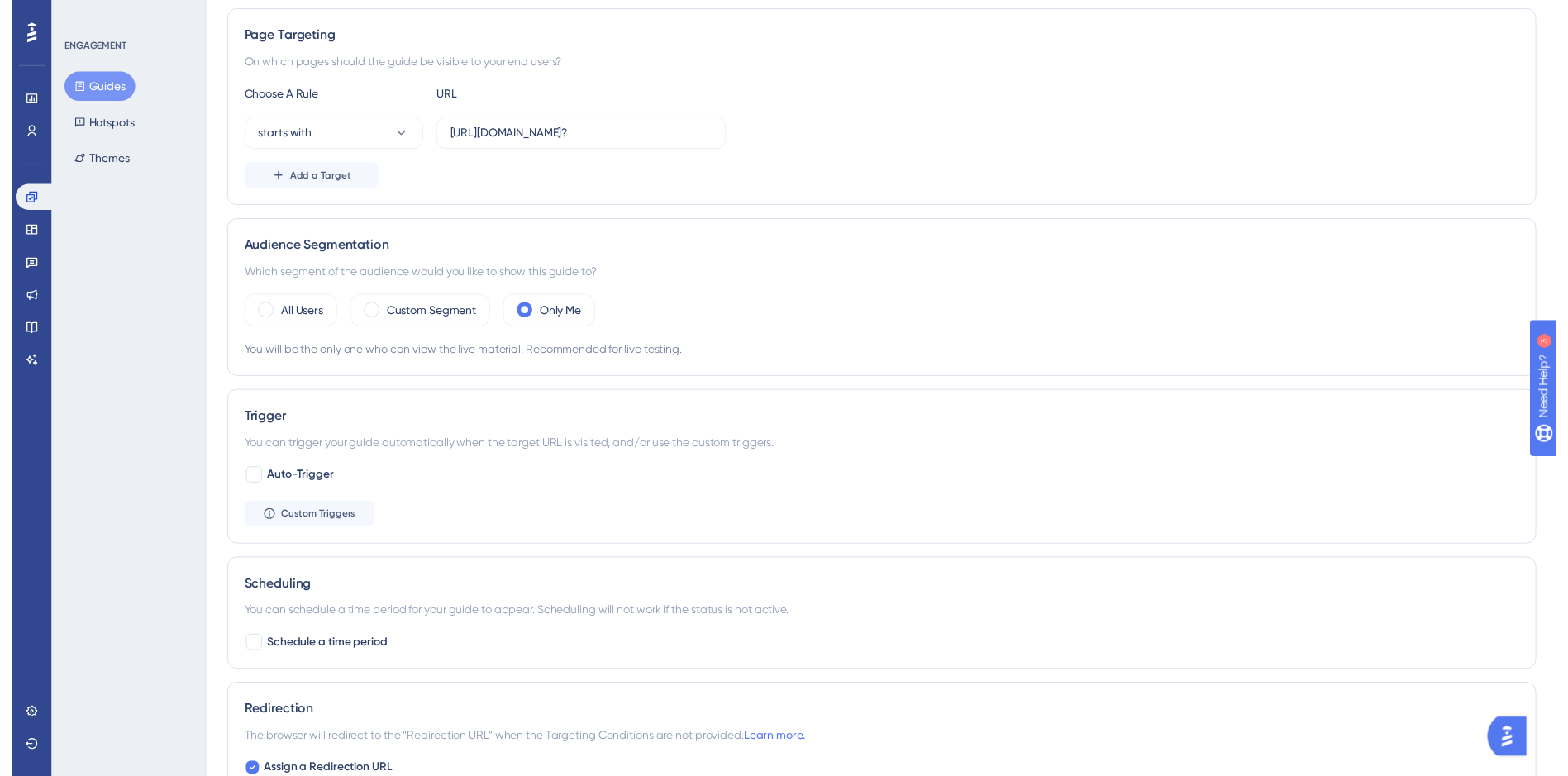 scroll, scrollTop: 0, scrollLeft: 0, axis: both 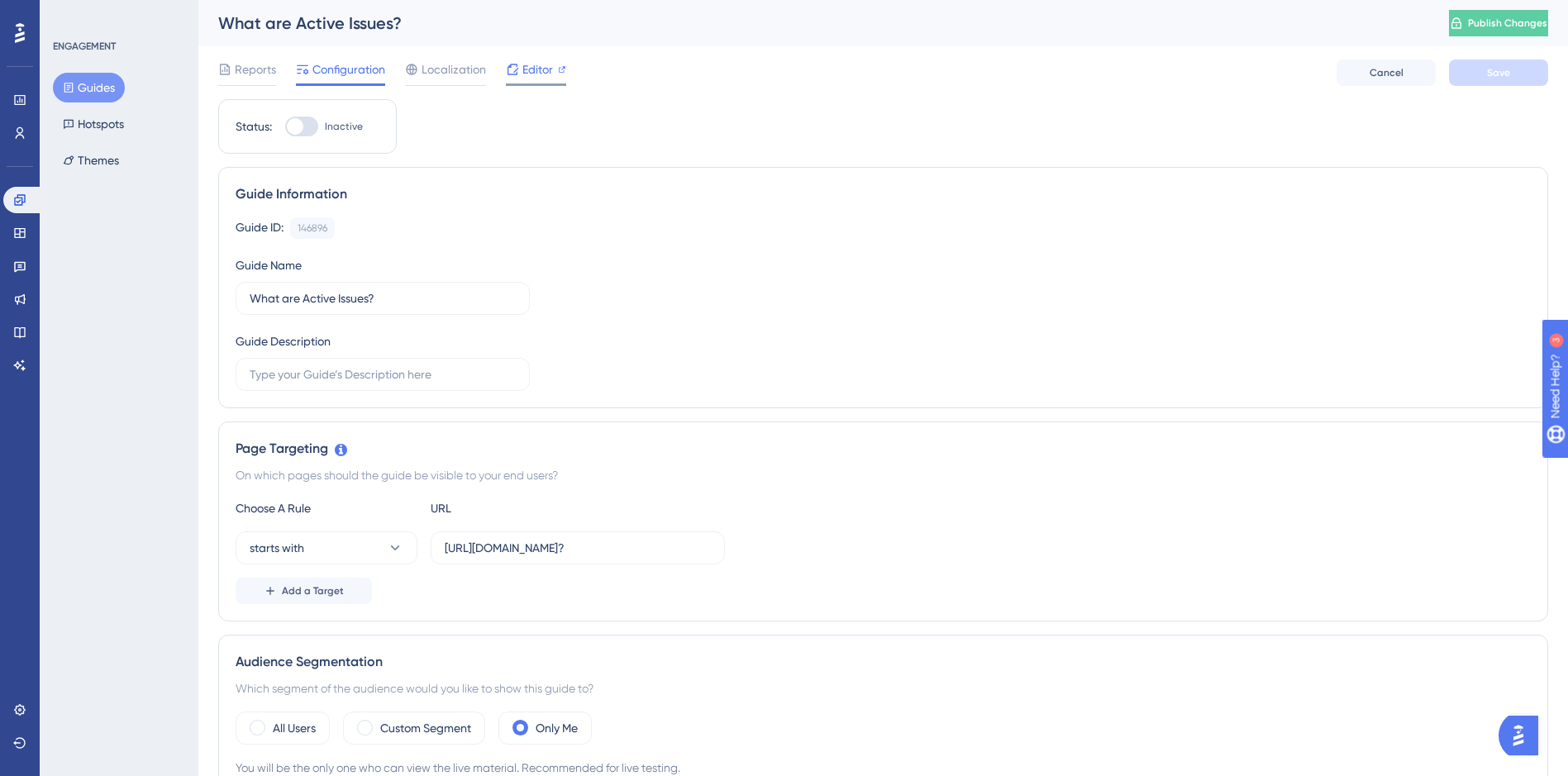 click on "Editor" at bounding box center (537, 69) 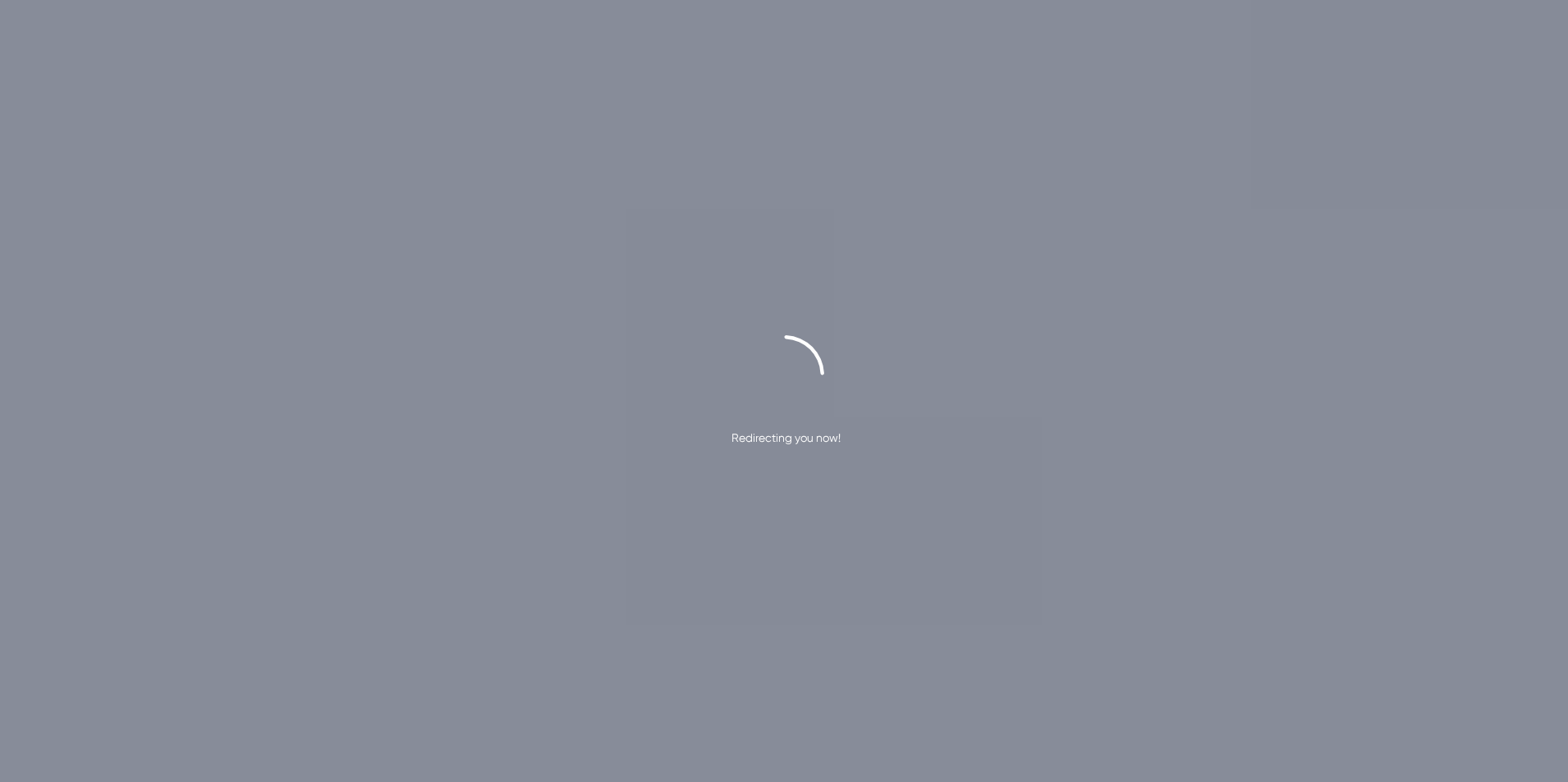 scroll, scrollTop: 0, scrollLeft: 0, axis: both 